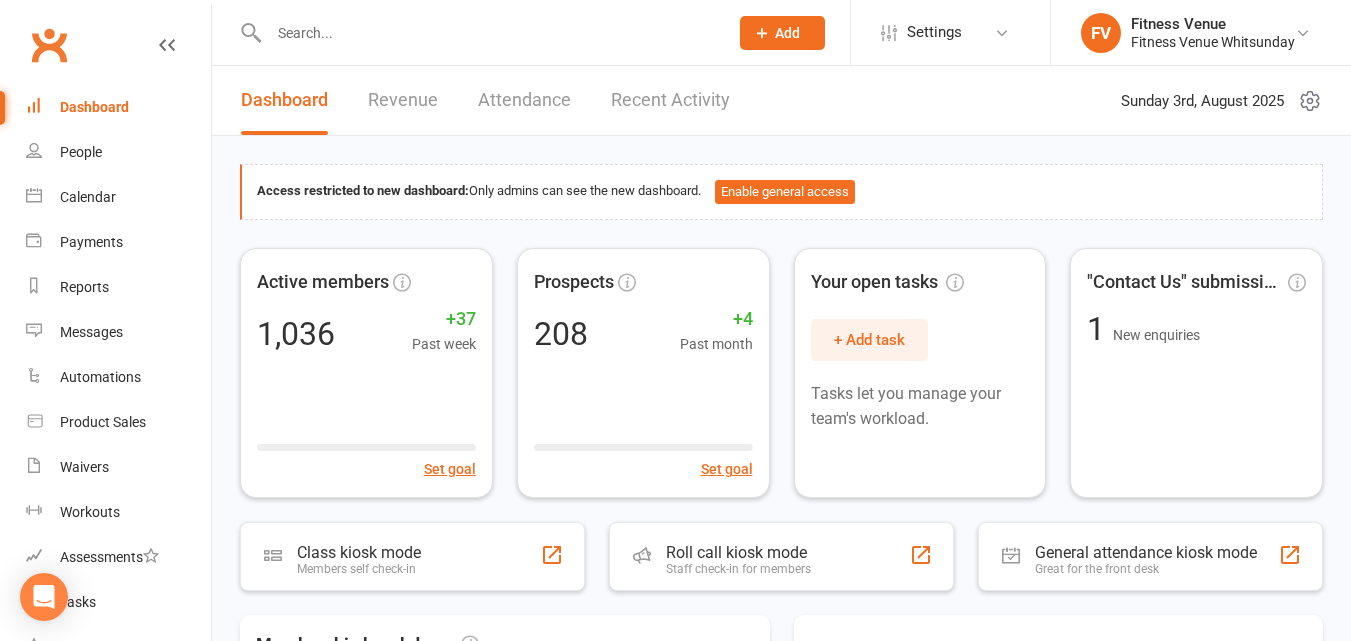 scroll, scrollTop: 0, scrollLeft: 0, axis: both 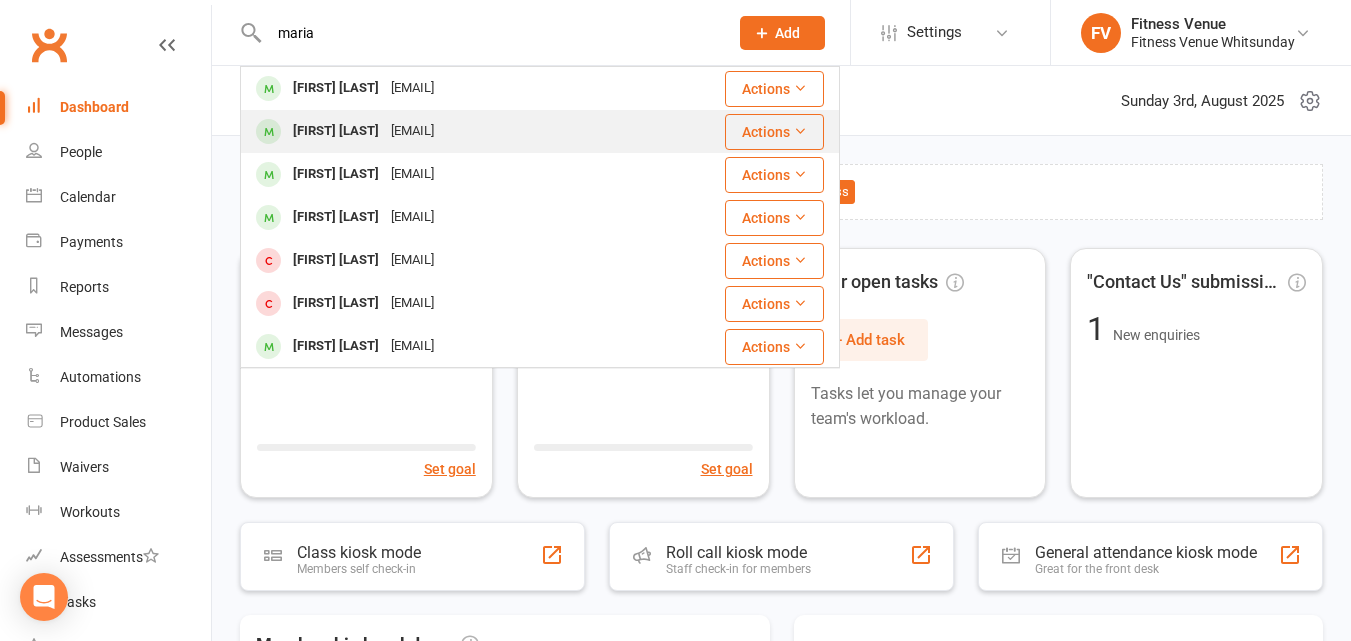 type on "maria" 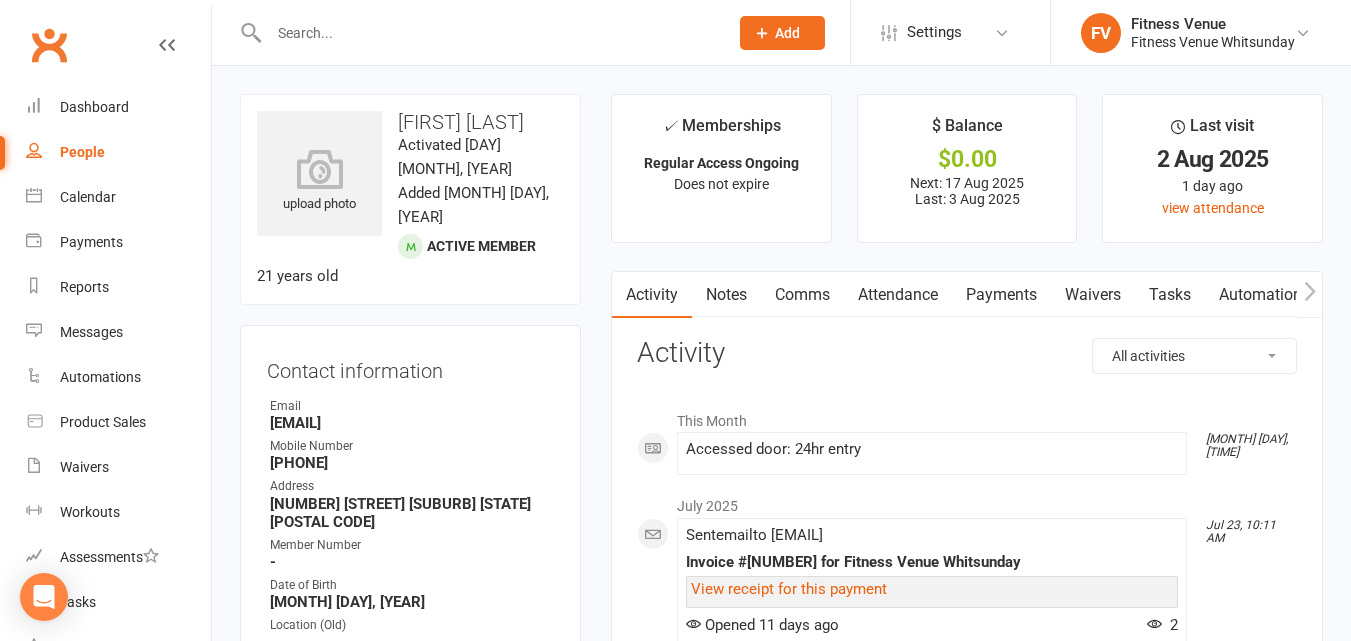 click on "Payments" at bounding box center (1001, 295) 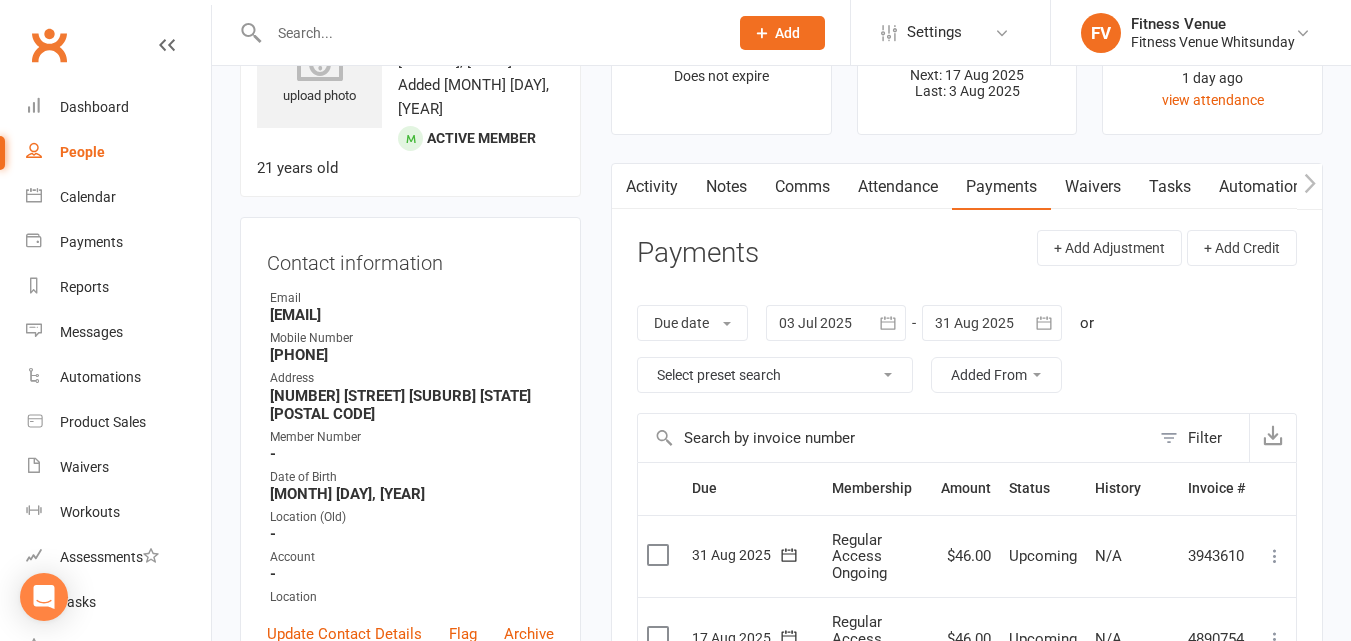 scroll, scrollTop: 100, scrollLeft: 0, axis: vertical 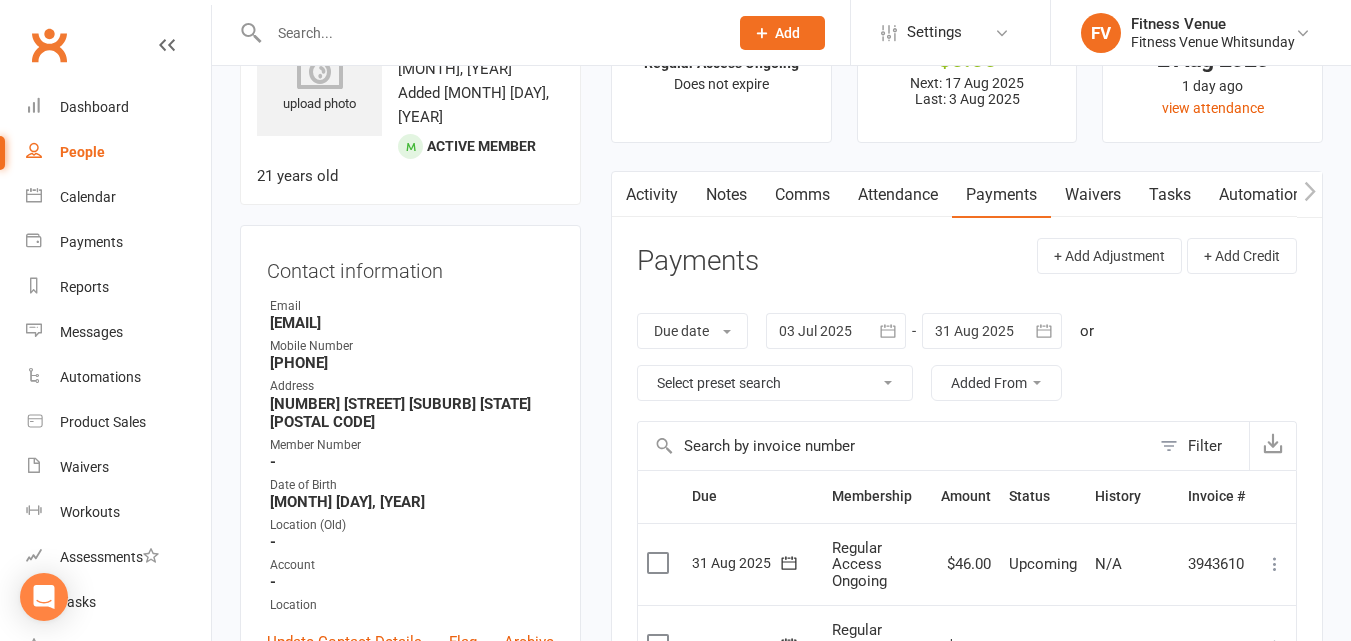 click at bounding box center (624, 194) 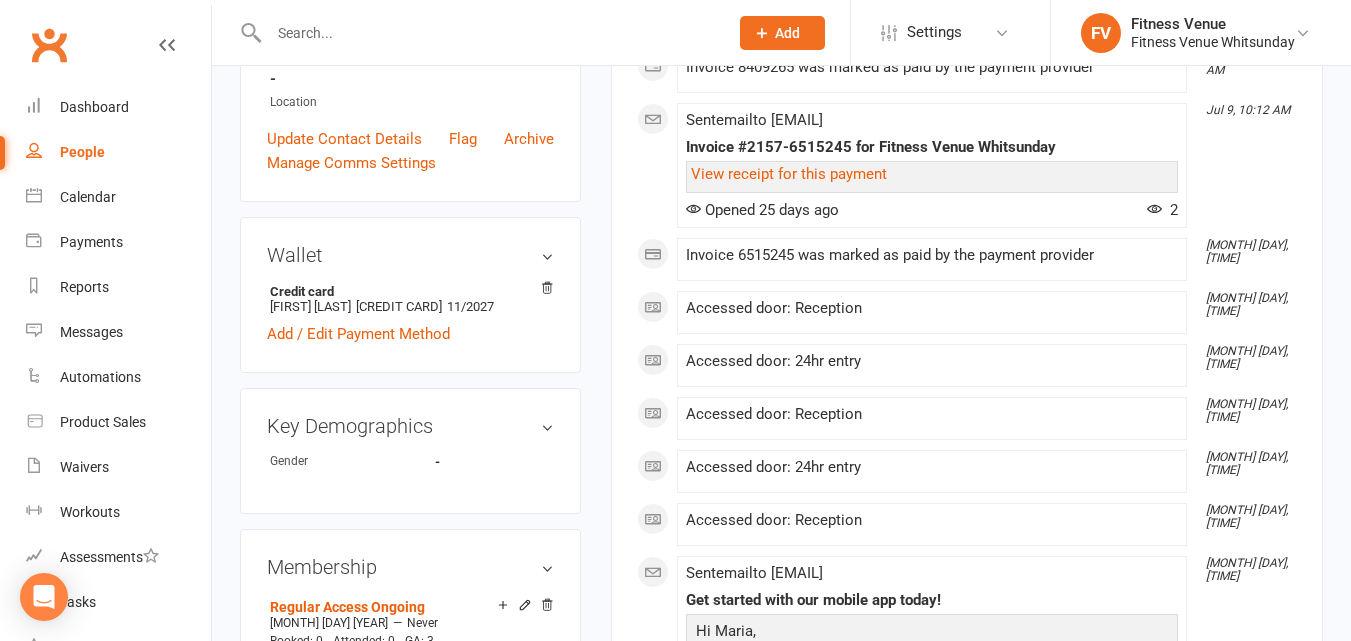 scroll, scrollTop: 700, scrollLeft: 0, axis: vertical 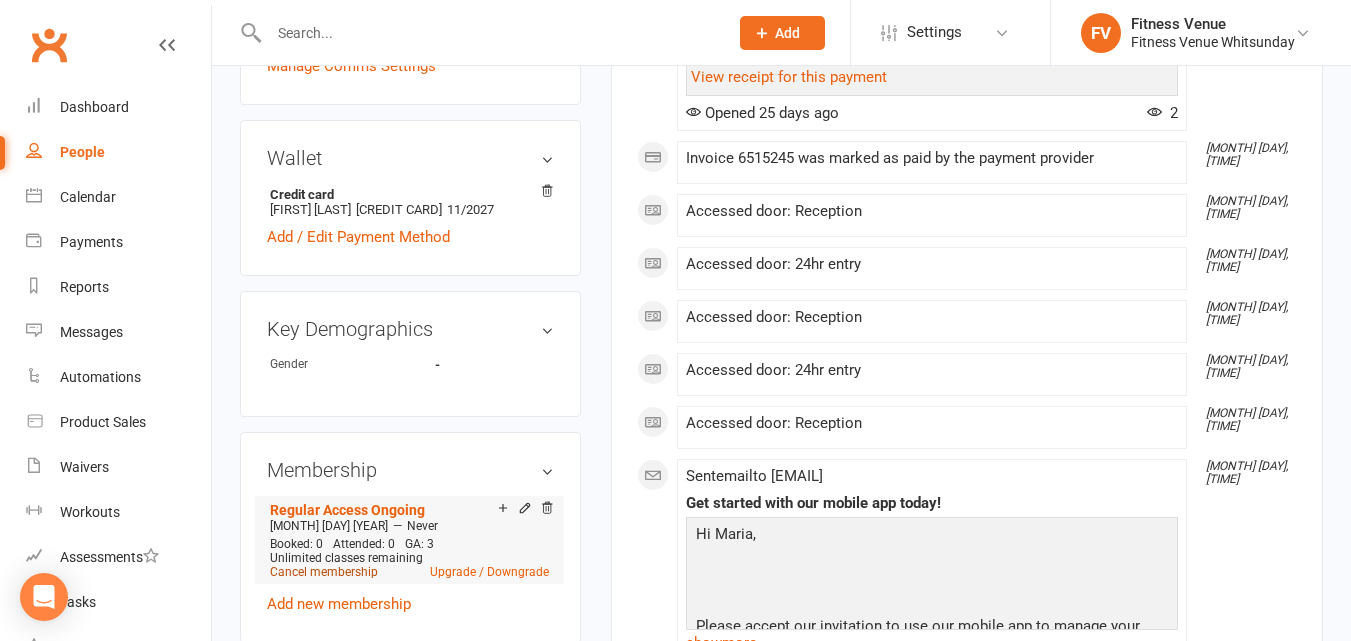 click on "Cancel membership" at bounding box center [324, 572] 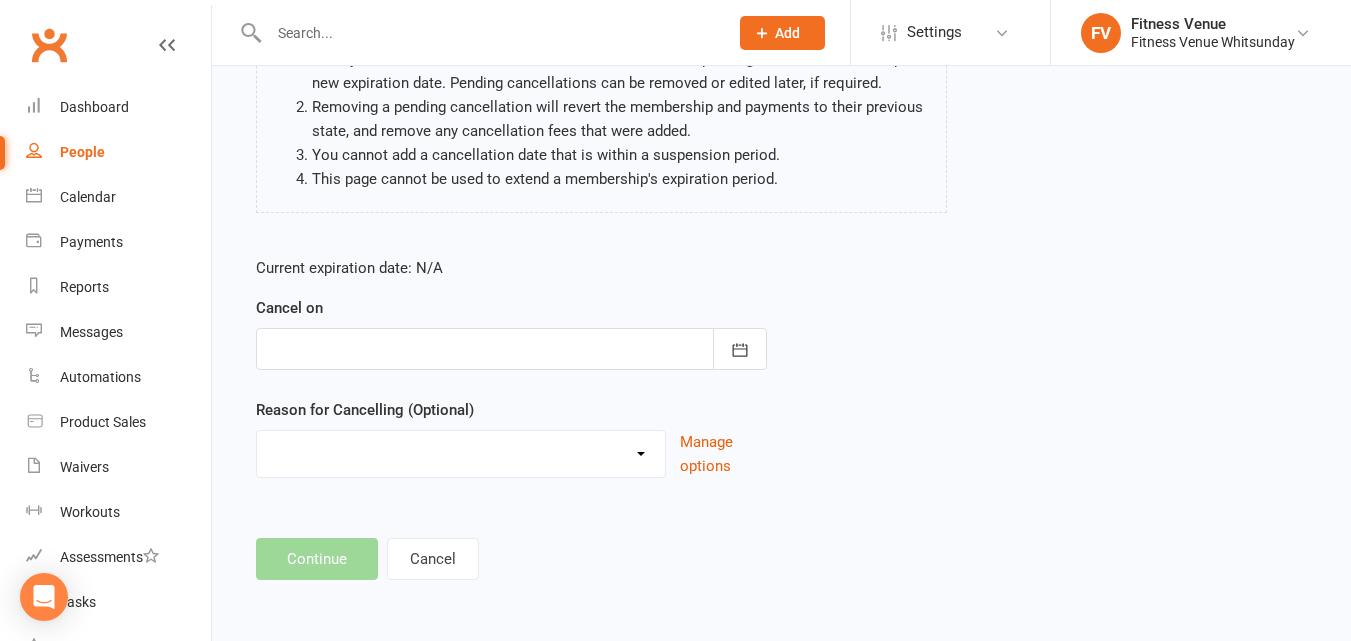 scroll, scrollTop: 0, scrollLeft: 0, axis: both 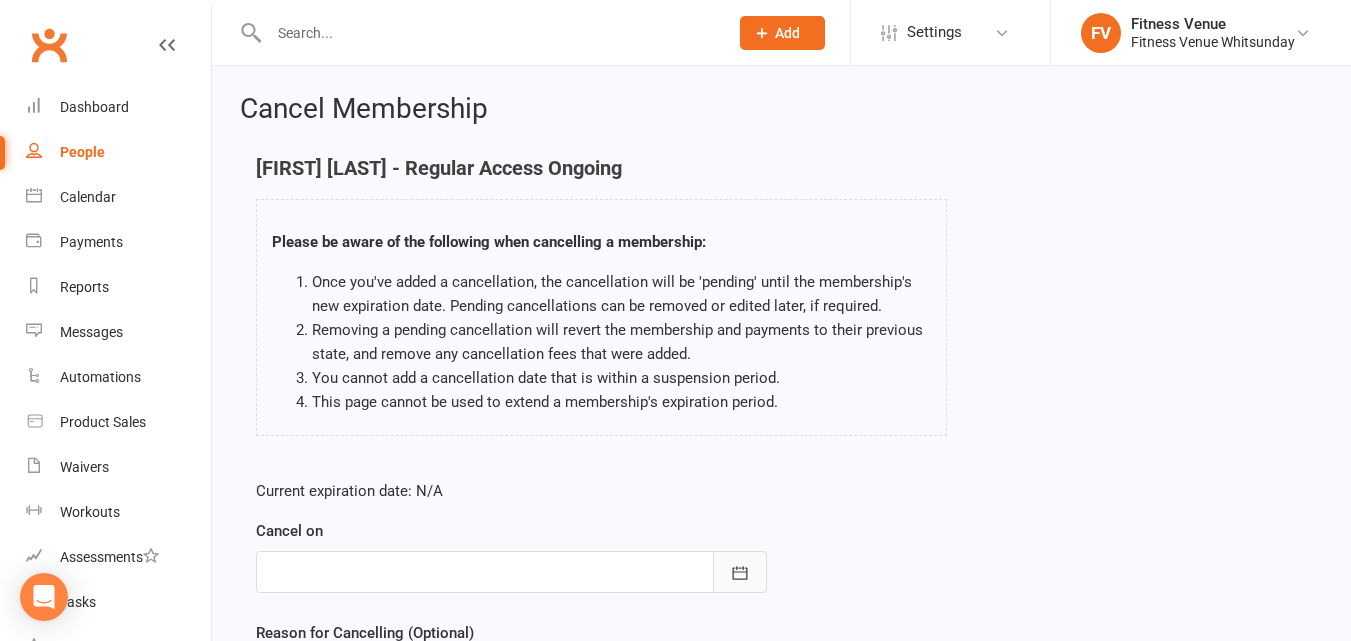 click at bounding box center (740, 572) 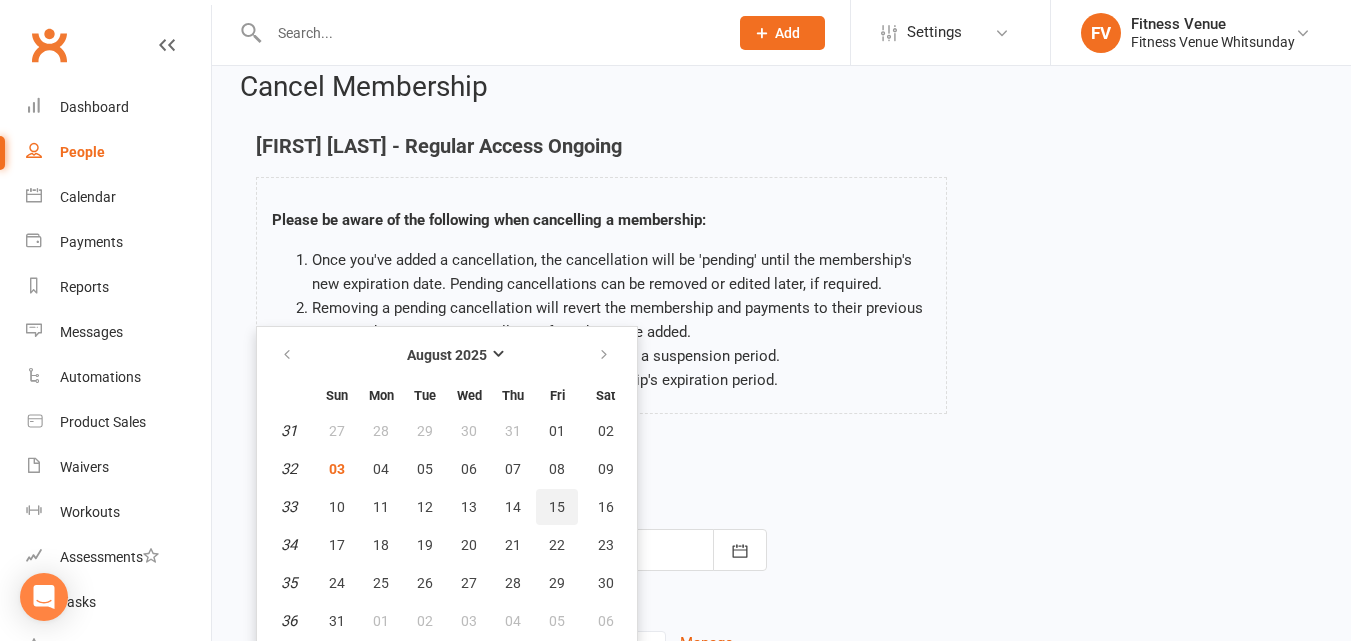 click on "15" at bounding box center (557, 507) 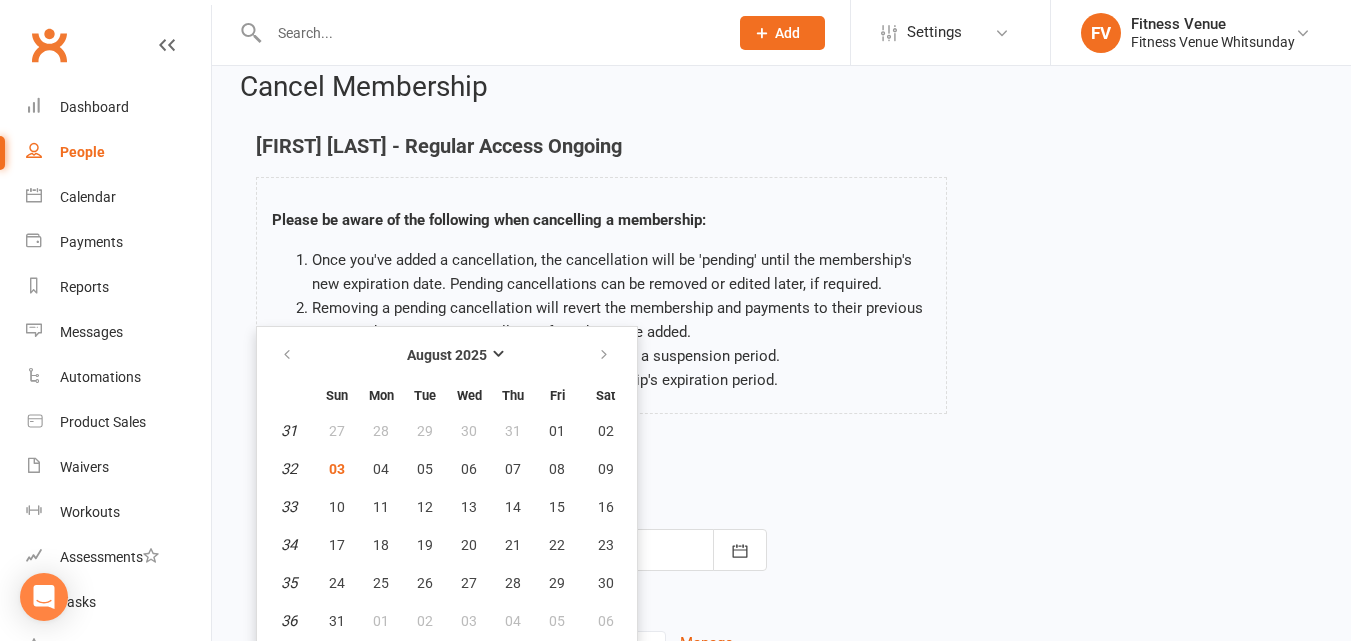 type on "15 Aug 2025" 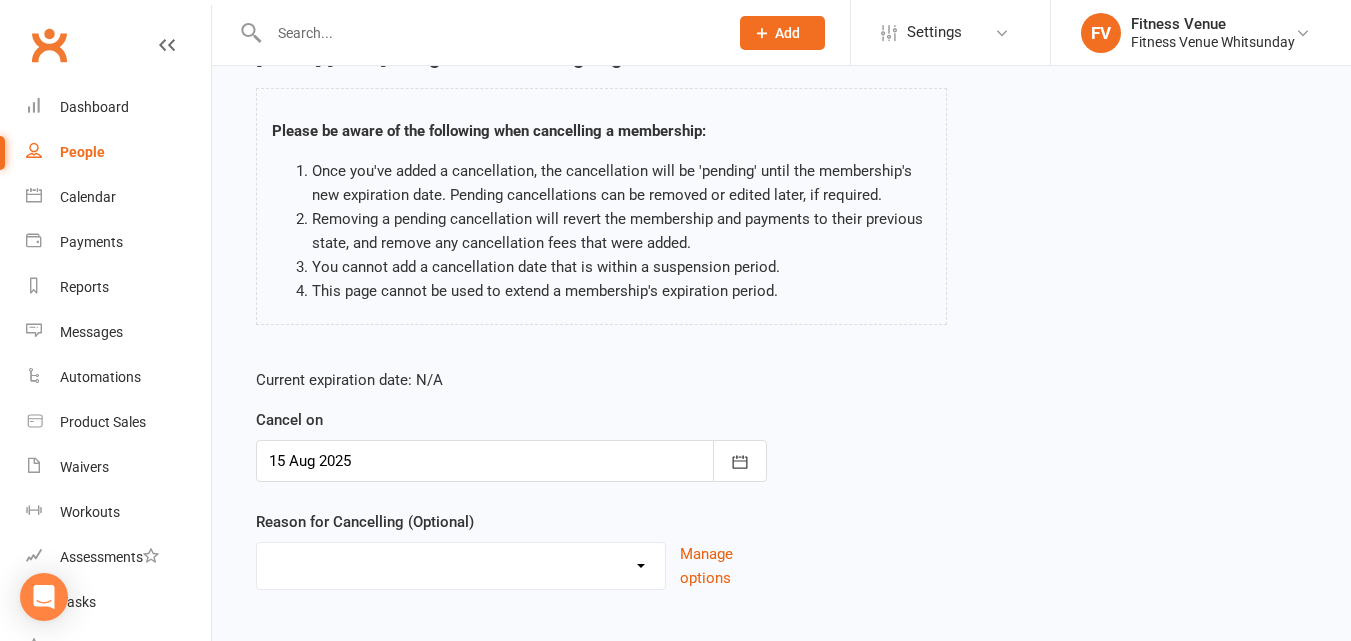 scroll, scrollTop: 223, scrollLeft: 0, axis: vertical 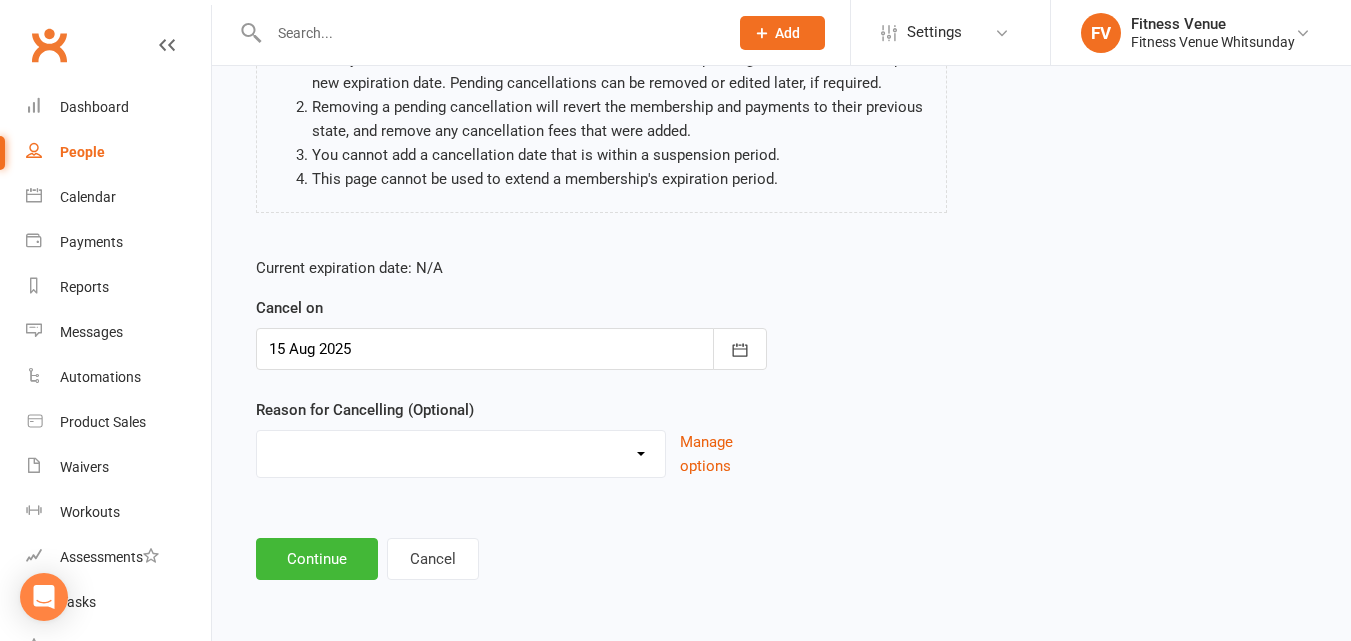 click on "Email request Excessive defaults Holiday Injury Leaving town Other reason" at bounding box center [461, 451] 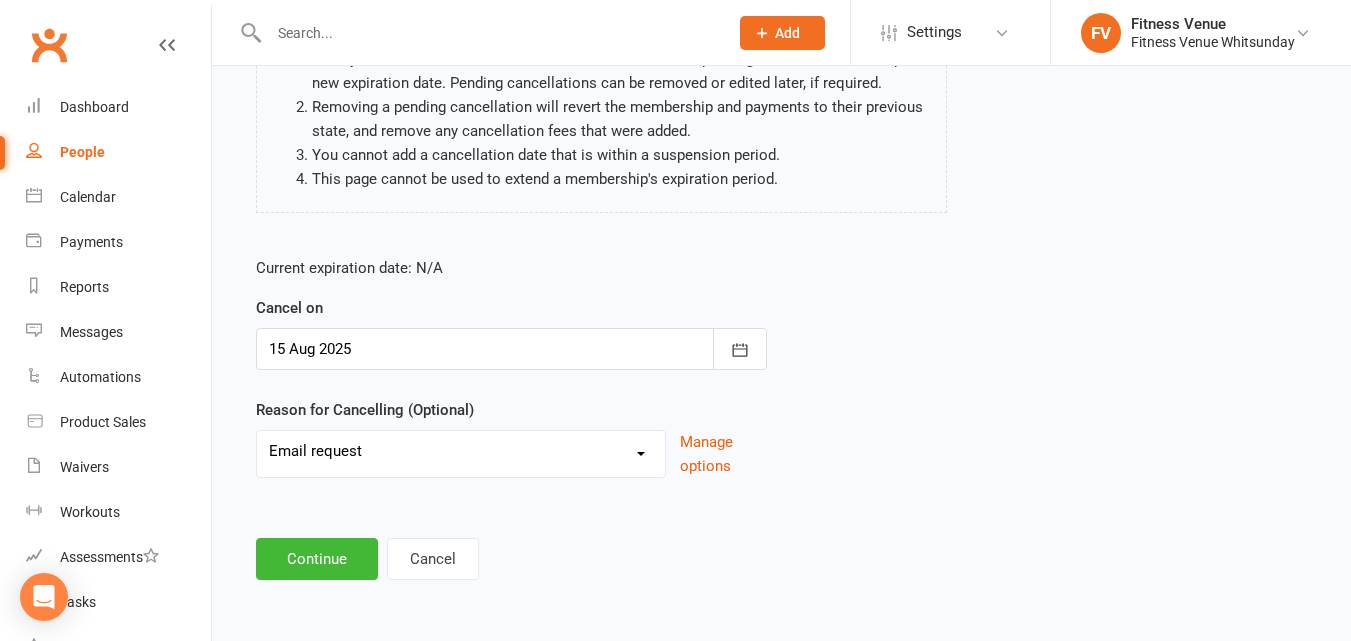 click on "Email request Excessive defaults Holiday Injury Leaving town Other reason" at bounding box center [461, 451] 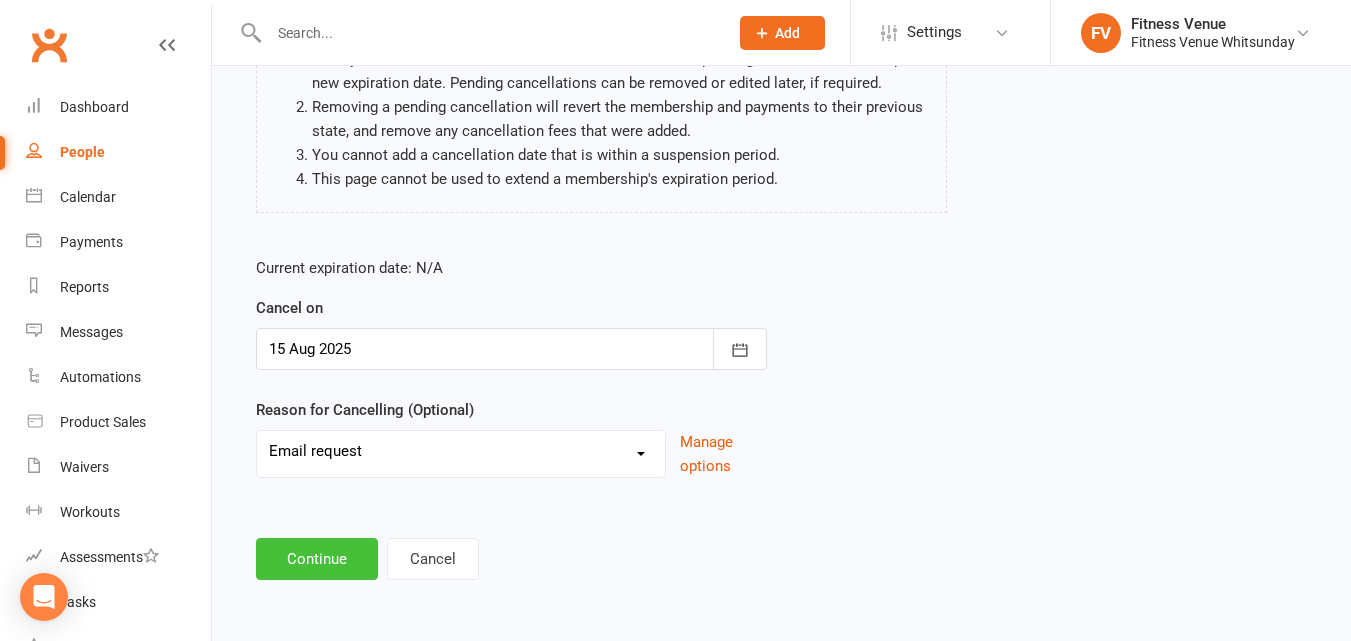 click on "Continue" at bounding box center (317, 559) 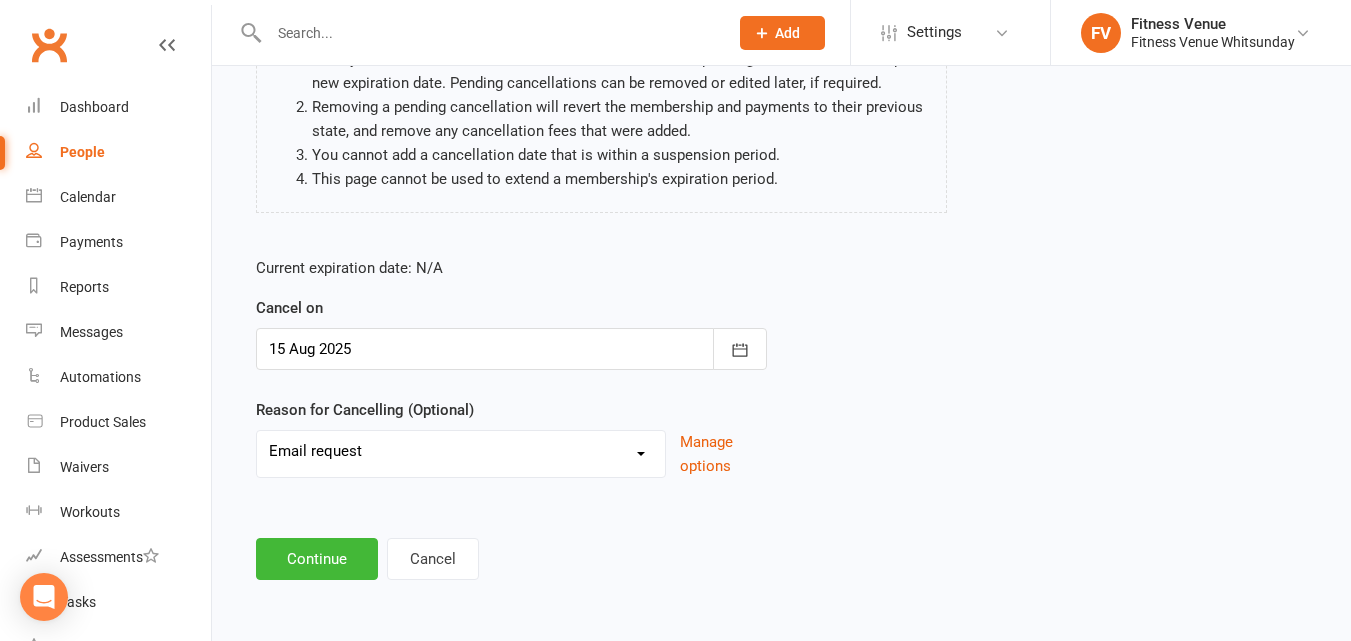 scroll, scrollTop: 0, scrollLeft: 0, axis: both 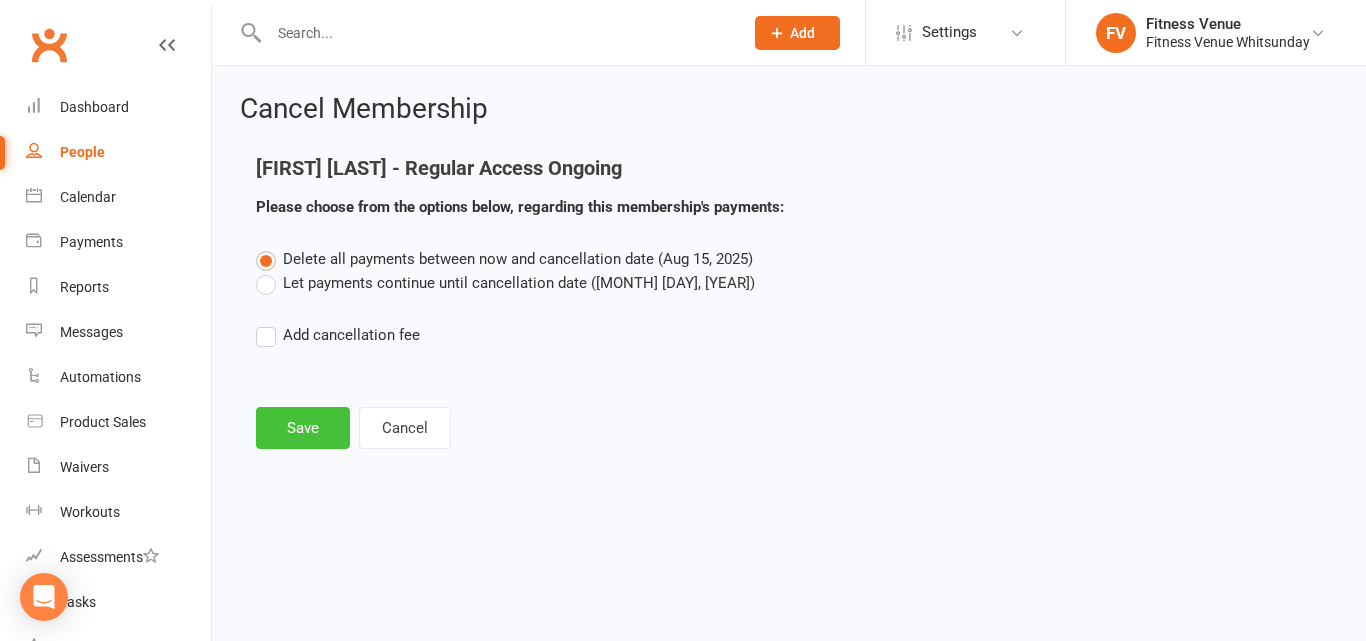 click on "Save" at bounding box center (303, 428) 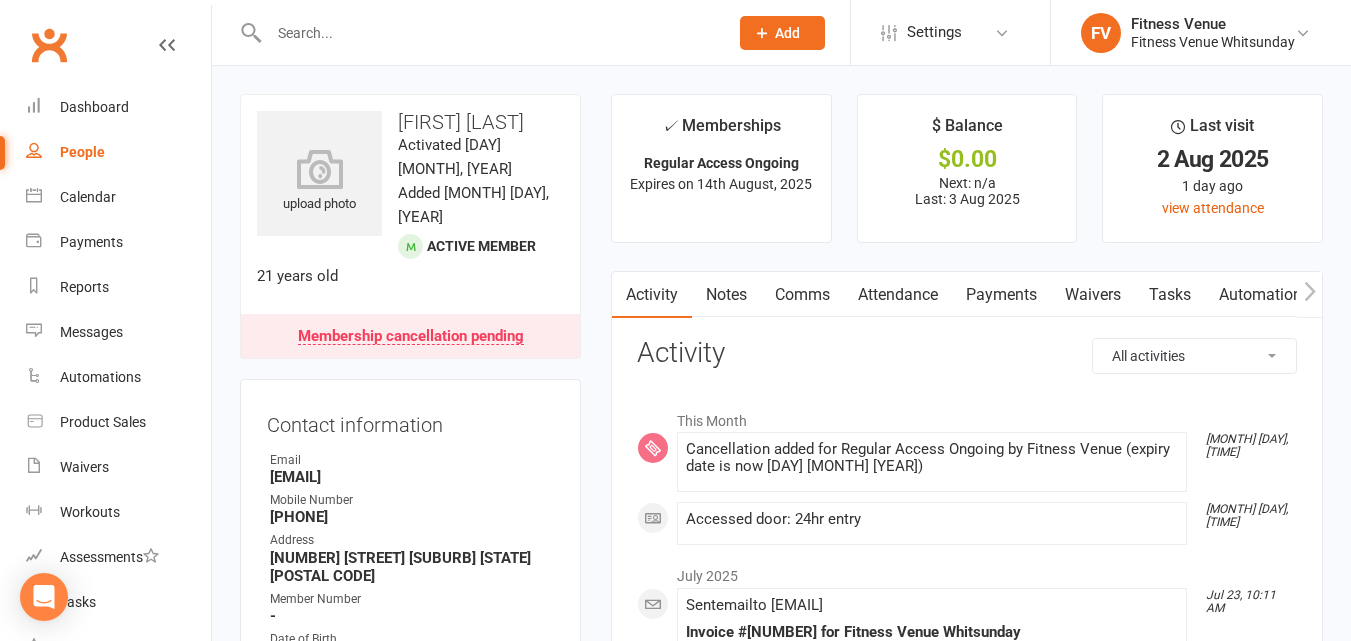 click at bounding box center (488, 33) 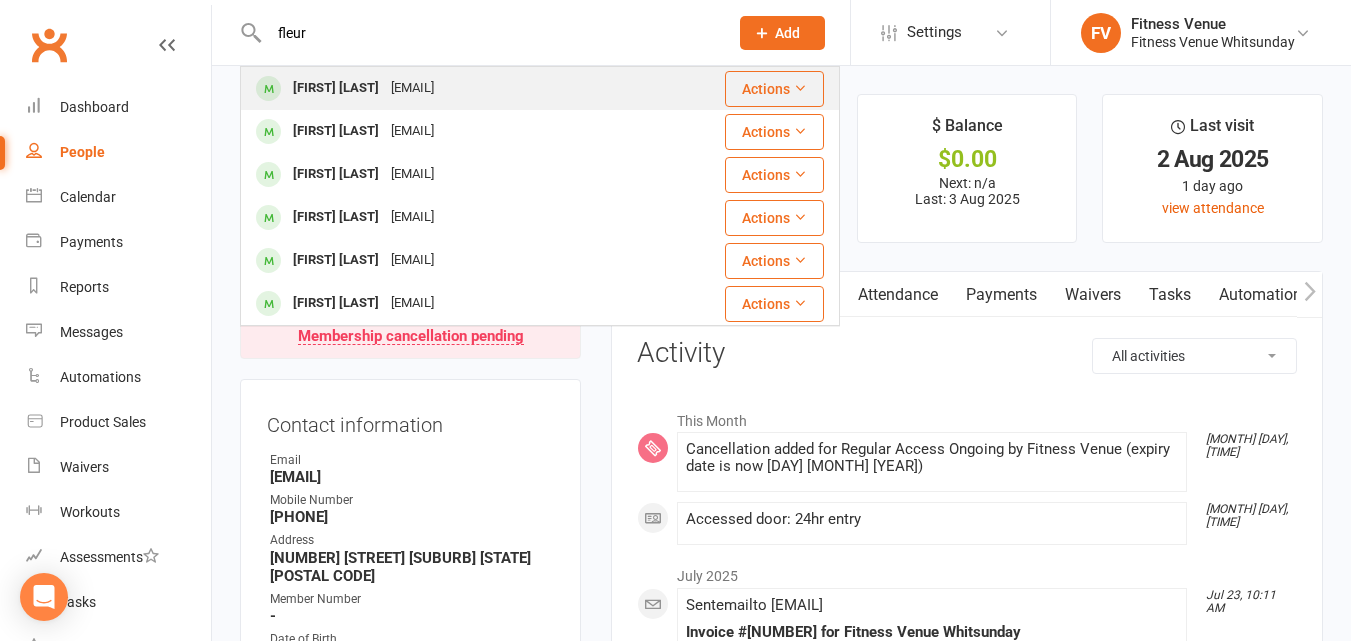type on "fleur" 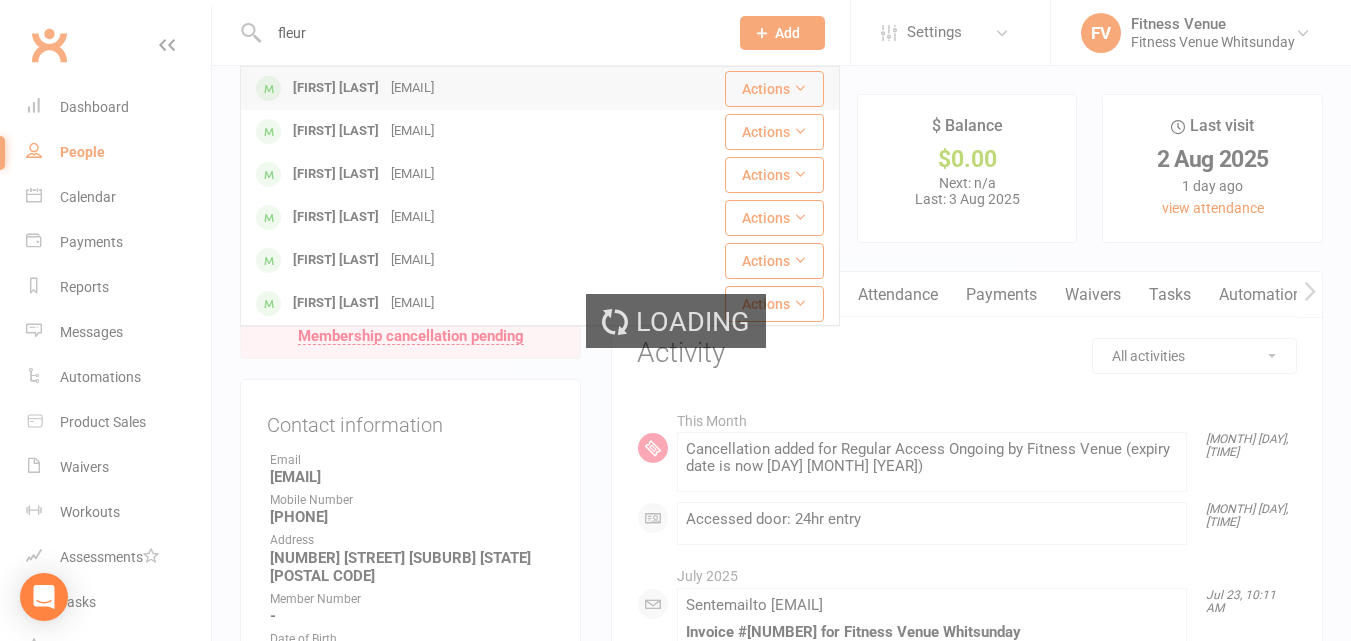 type 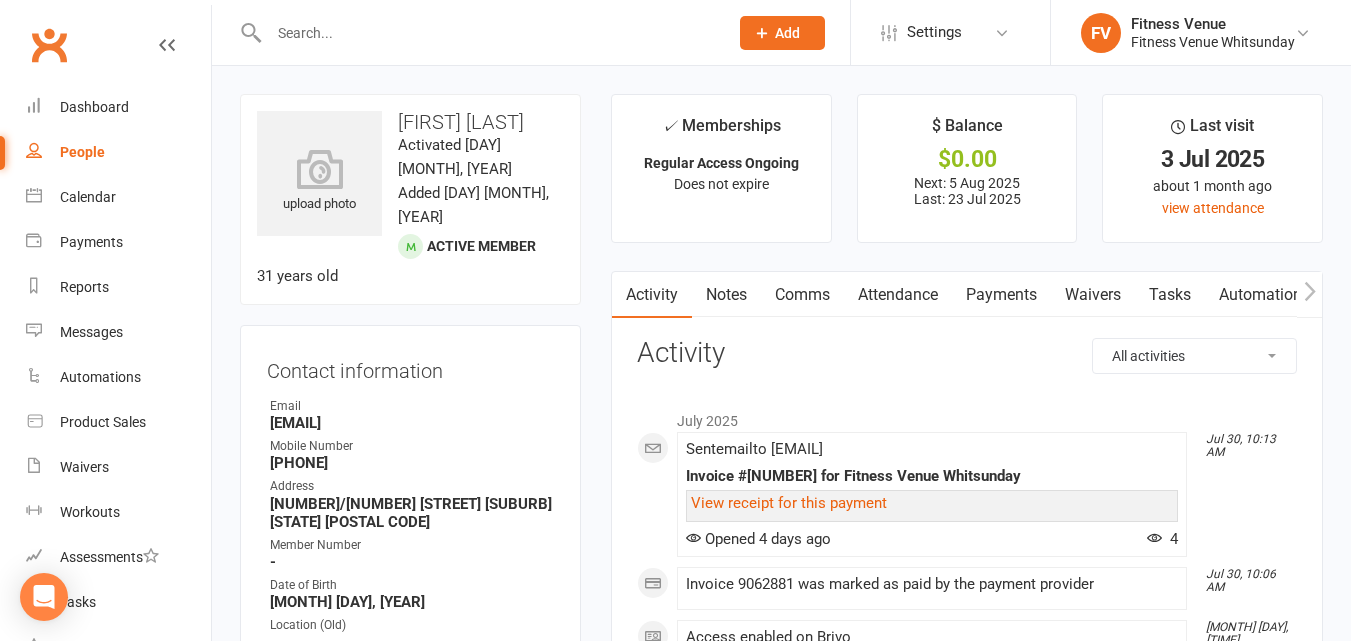 click on "Payments" at bounding box center [1001, 295] 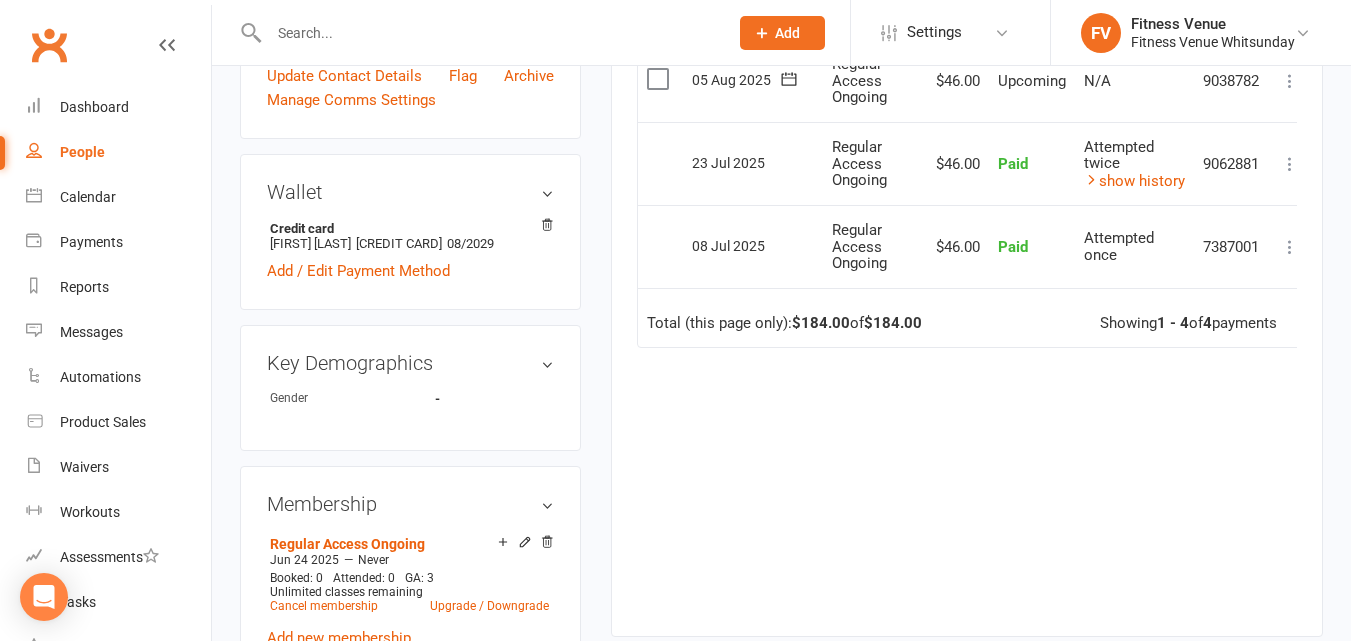 scroll, scrollTop: 700, scrollLeft: 0, axis: vertical 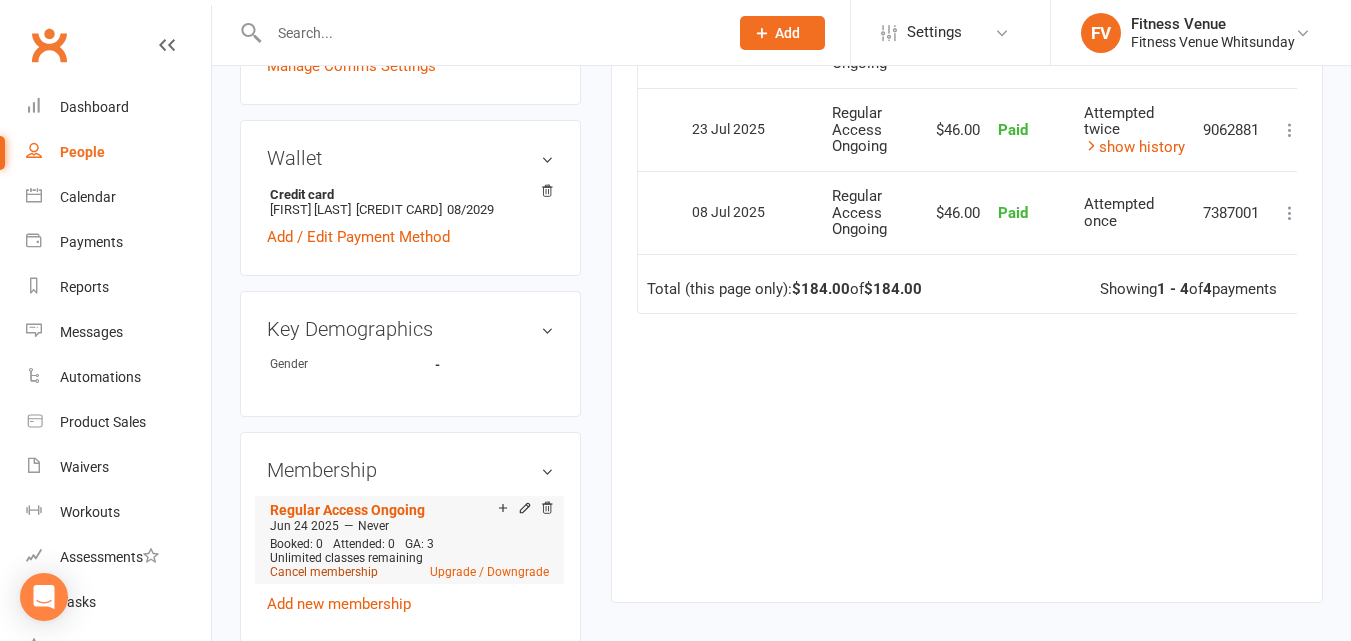 click on "Cancel membership" at bounding box center [324, 572] 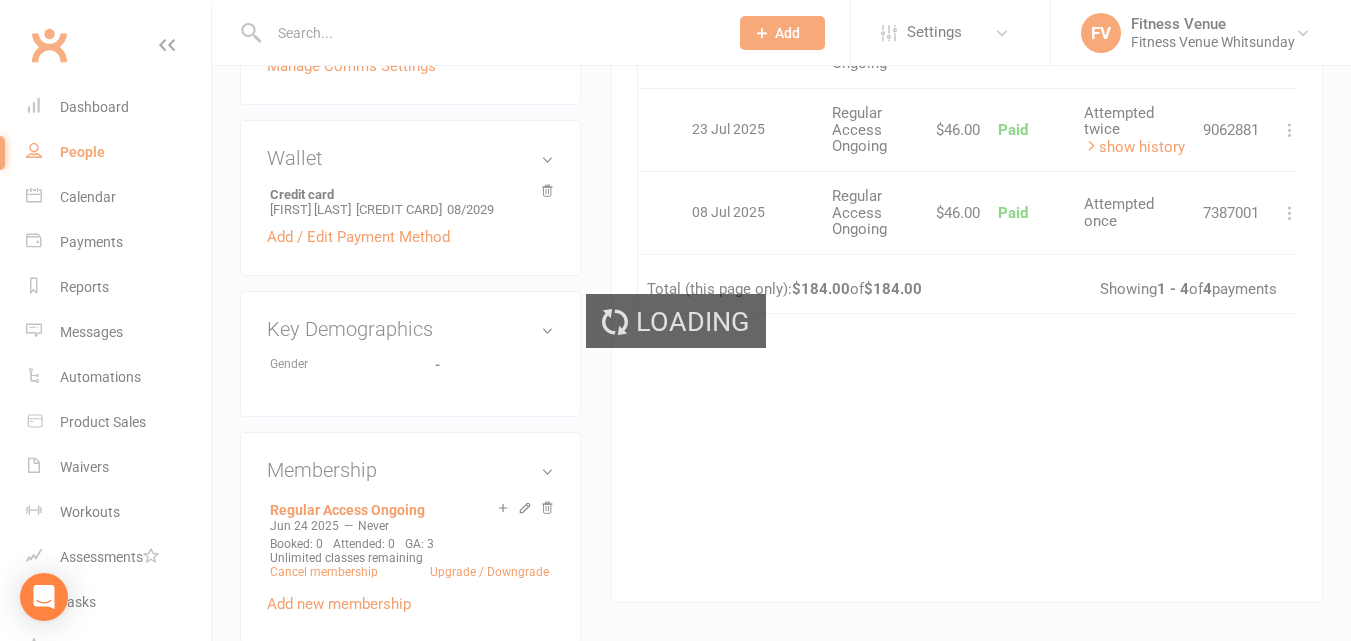 scroll, scrollTop: 0, scrollLeft: 0, axis: both 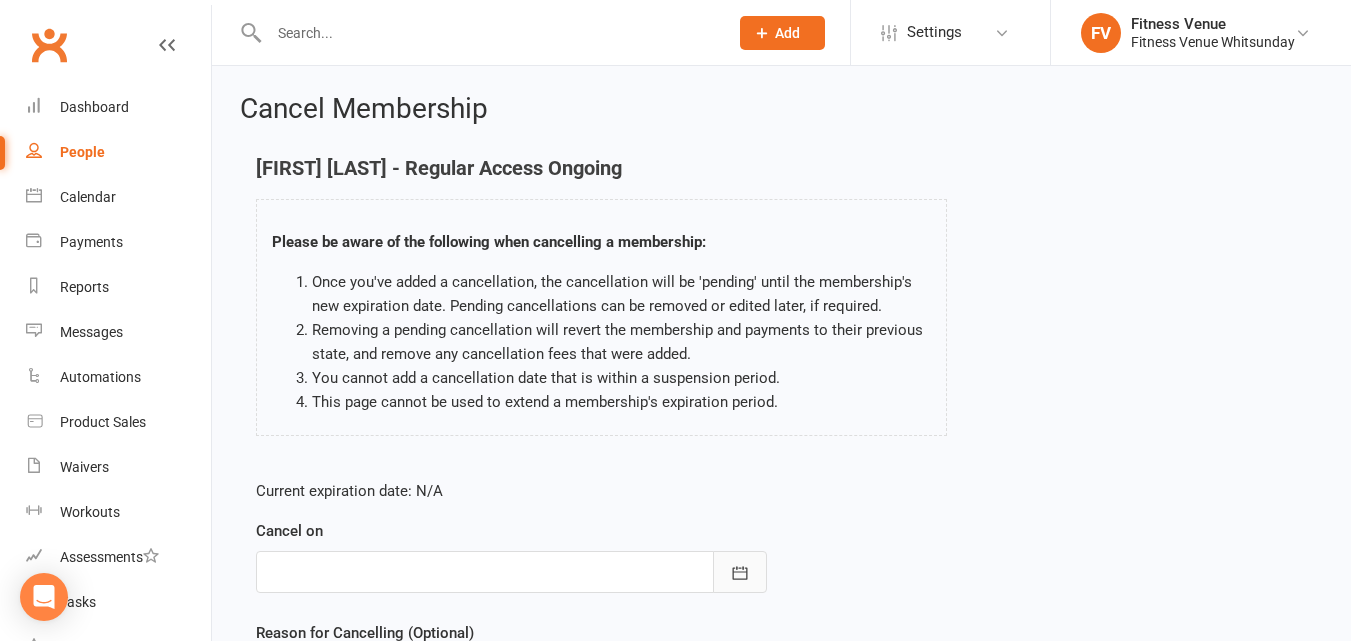 drag, startPoint x: 744, startPoint y: 570, endPoint x: 584, endPoint y: 506, distance: 172.32527 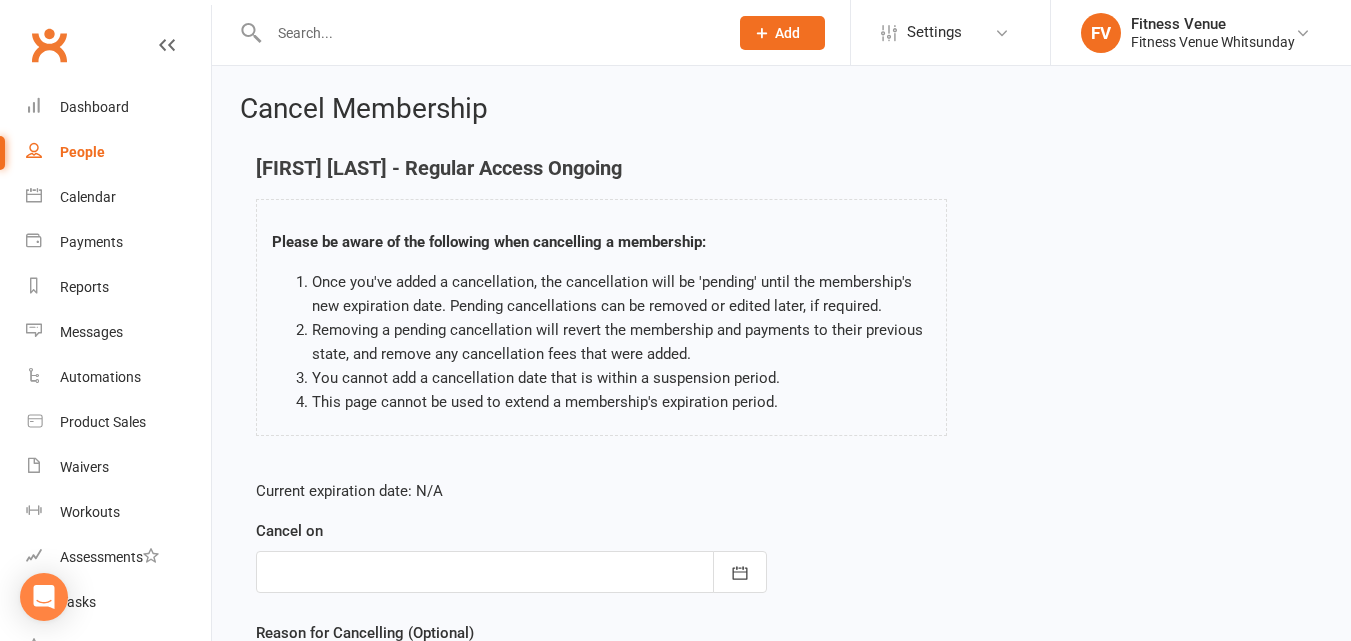 scroll, scrollTop: 22, scrollLeft: 0, axis: vertical 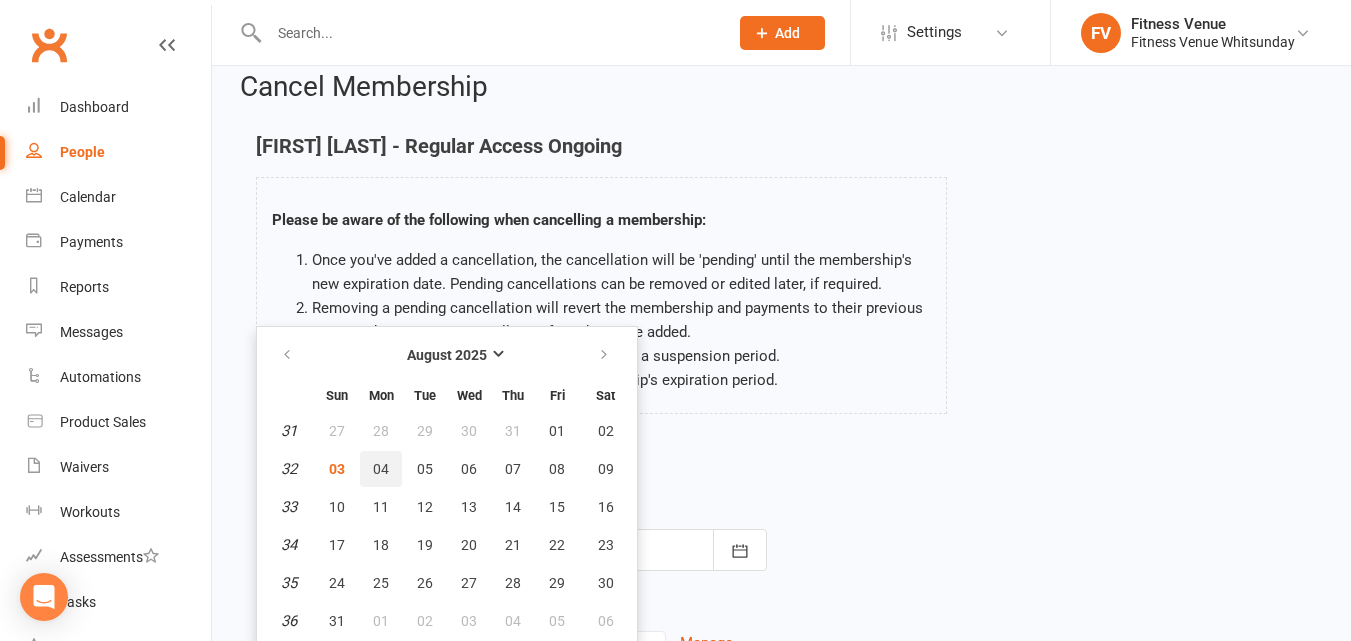 click on "04" at bounding box center (381, 469) 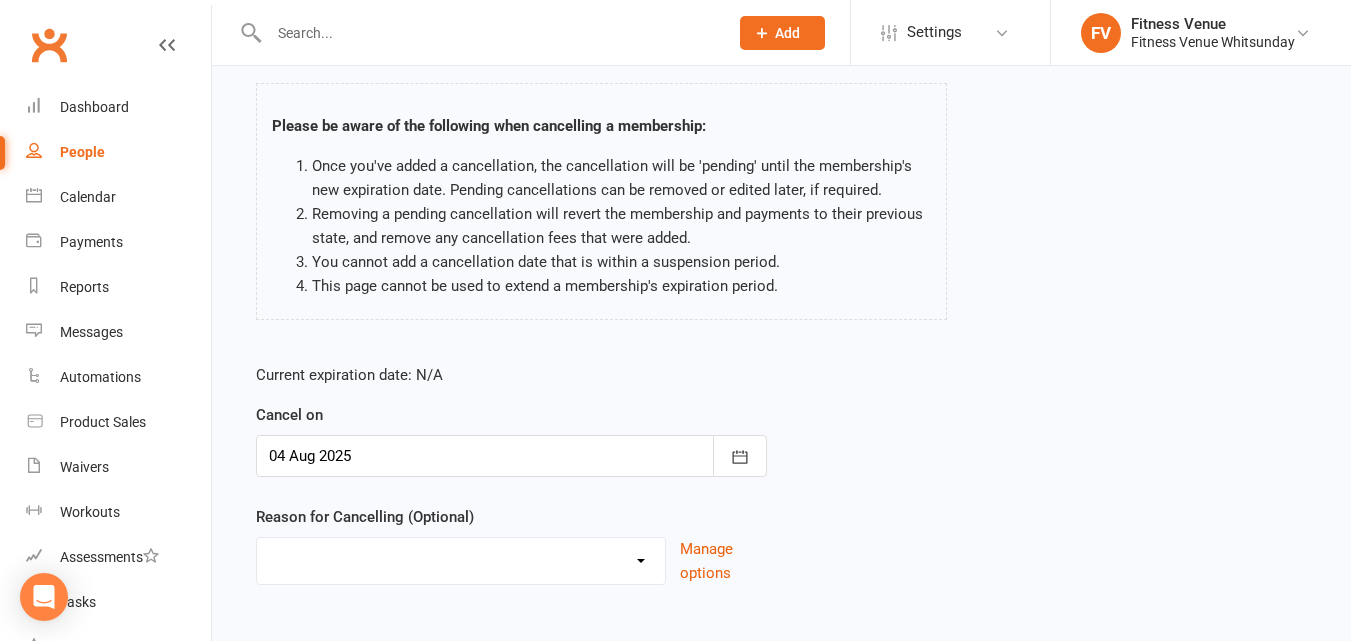scroll, scrollTop: 223, scrollLeft: 0, axis: vertical 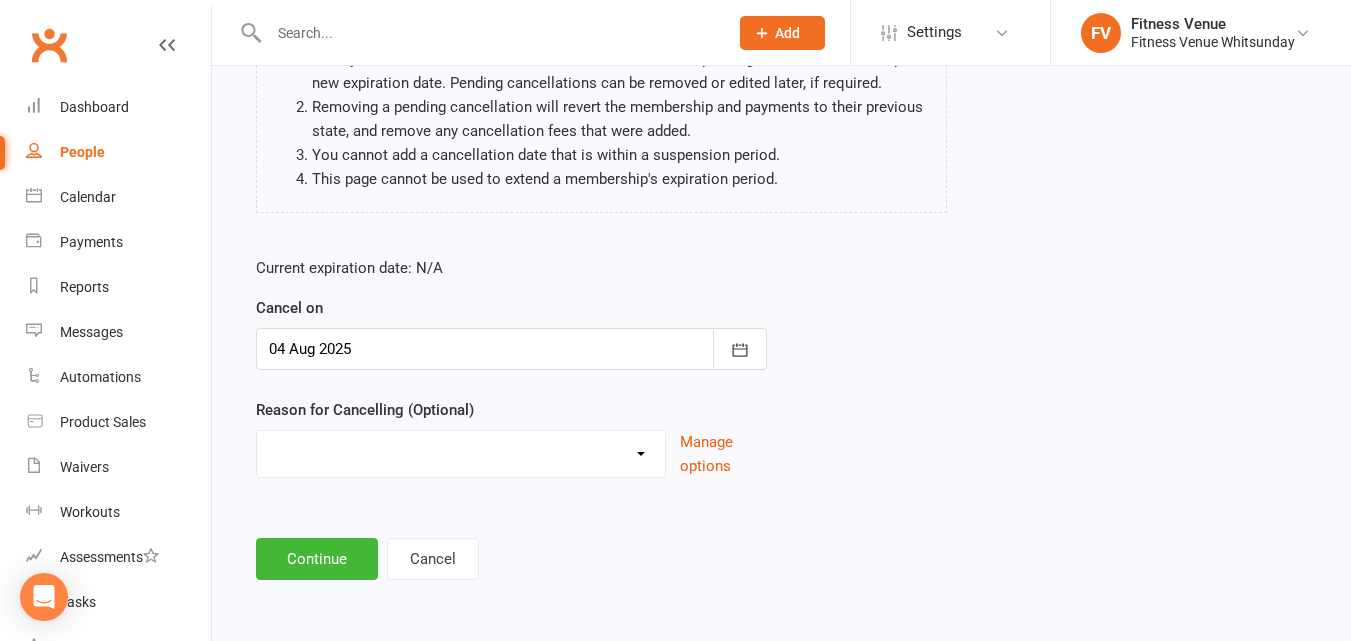 click on "Email request Excessive defaults Holiday Injury Leaving town Other reason" at bounding box center (461, 451) 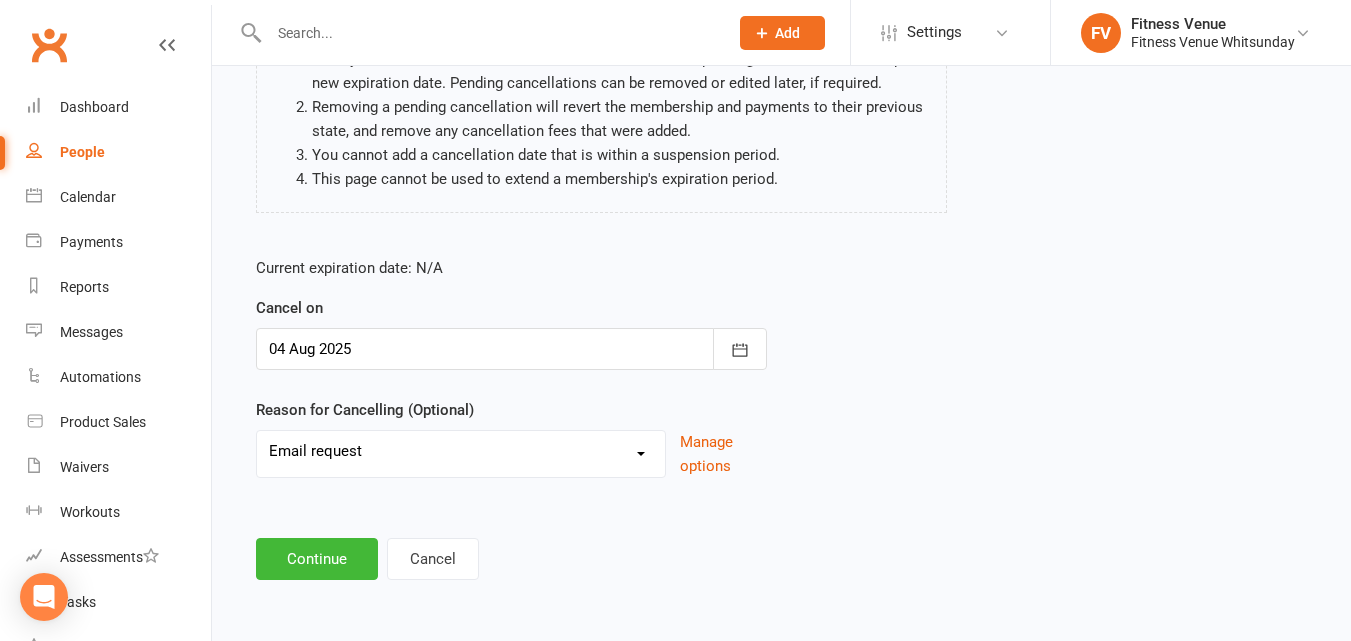 click on "Email request Excessive defaults Holiday Injury Leaving town Other reason" at bounding box center [461, 451] 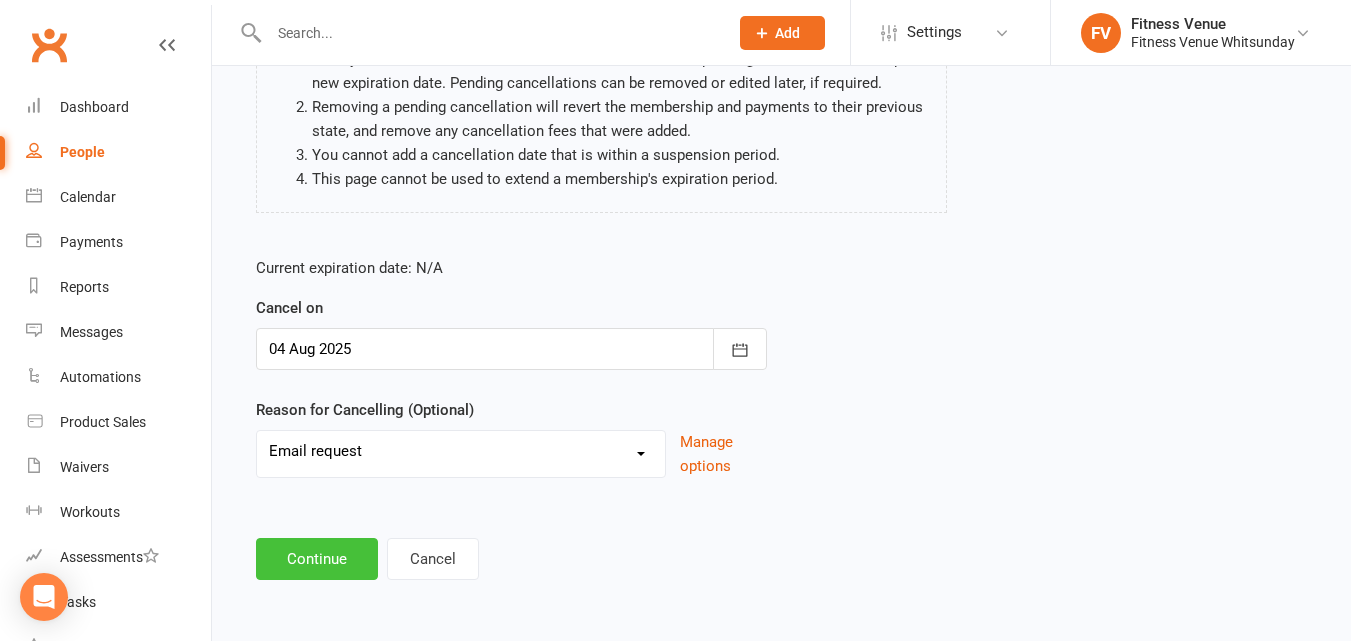 click on "Continue" at bounding box center [317, 559] 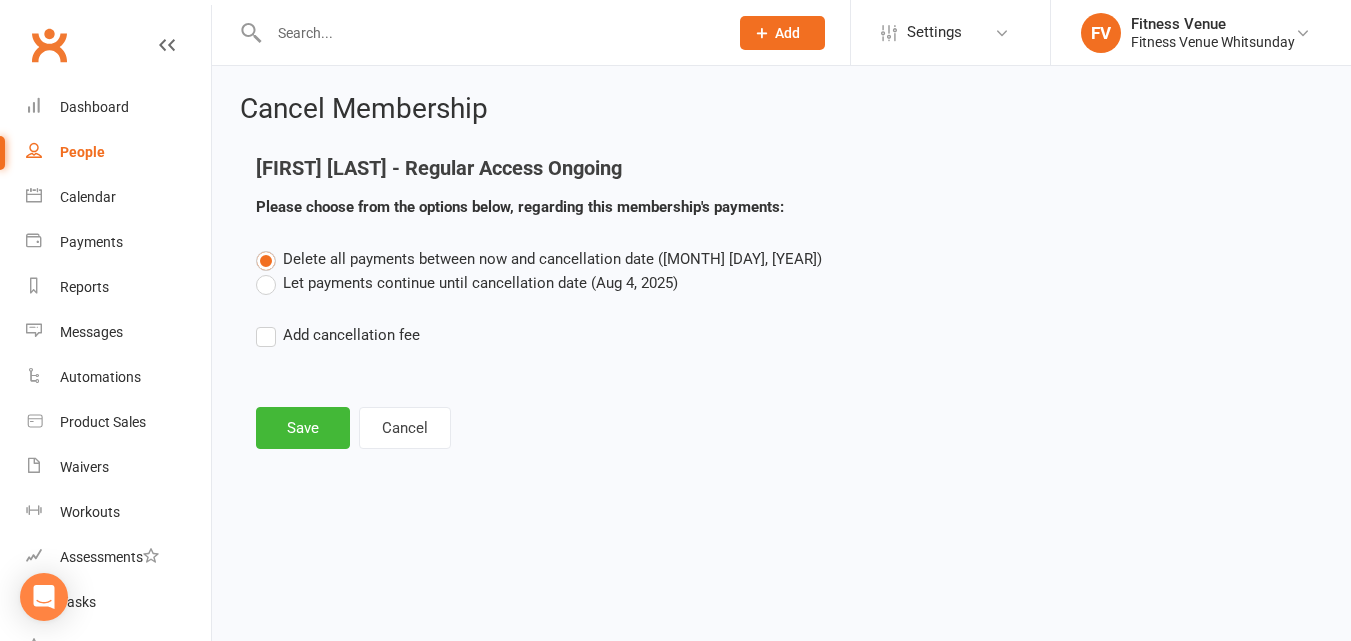 scroll, scrollTop: 0, scrollLeft: 0, axis: both 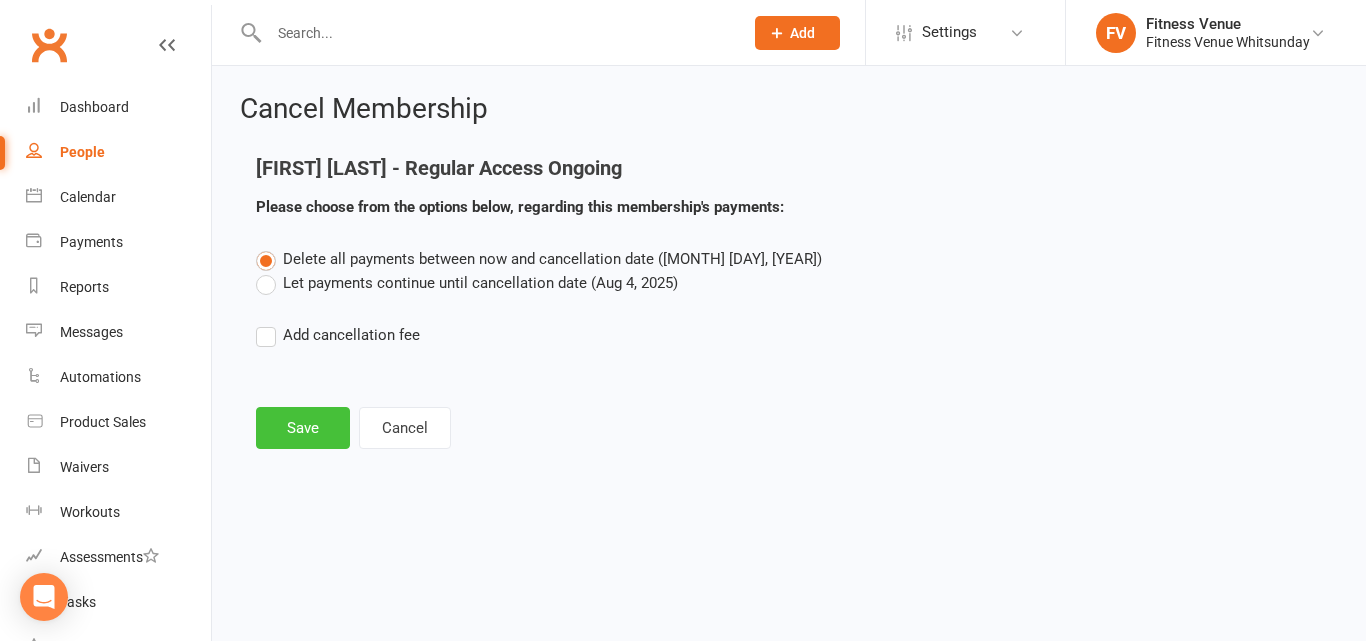 click on "Save" at bounding box center [303, 428] 